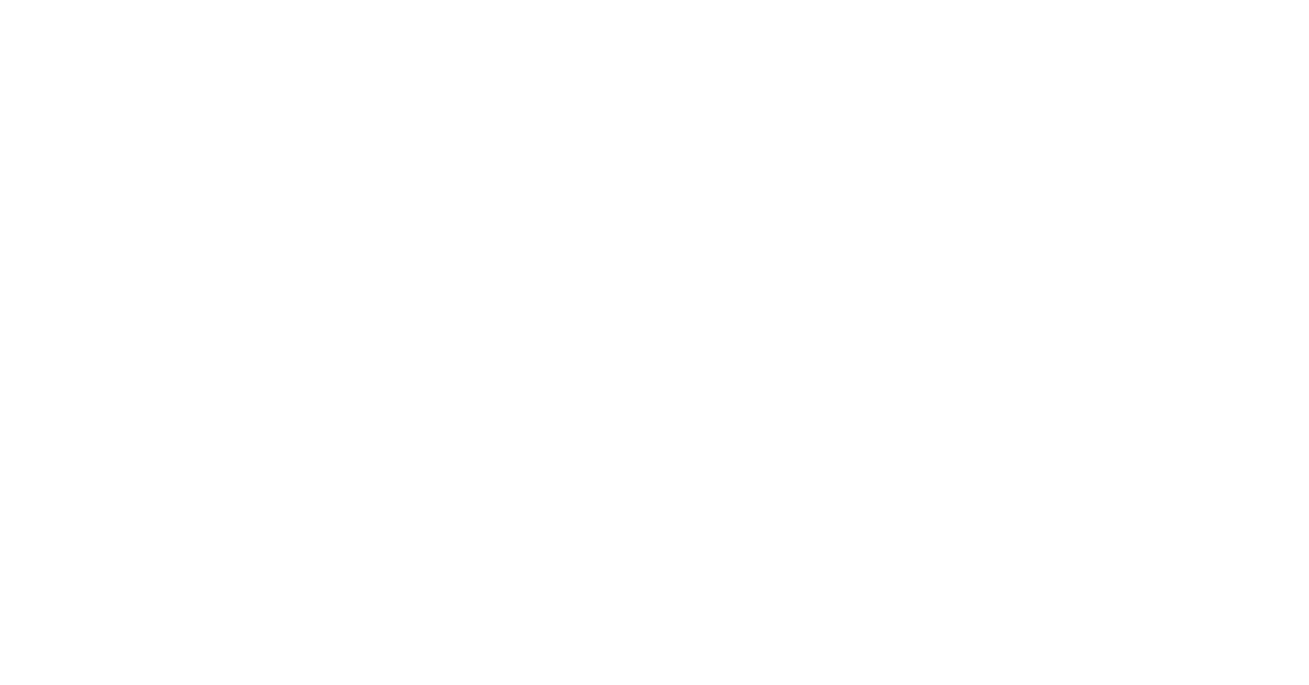 scroll, scrollTop: 0, scrollLeft: 0, axis: both 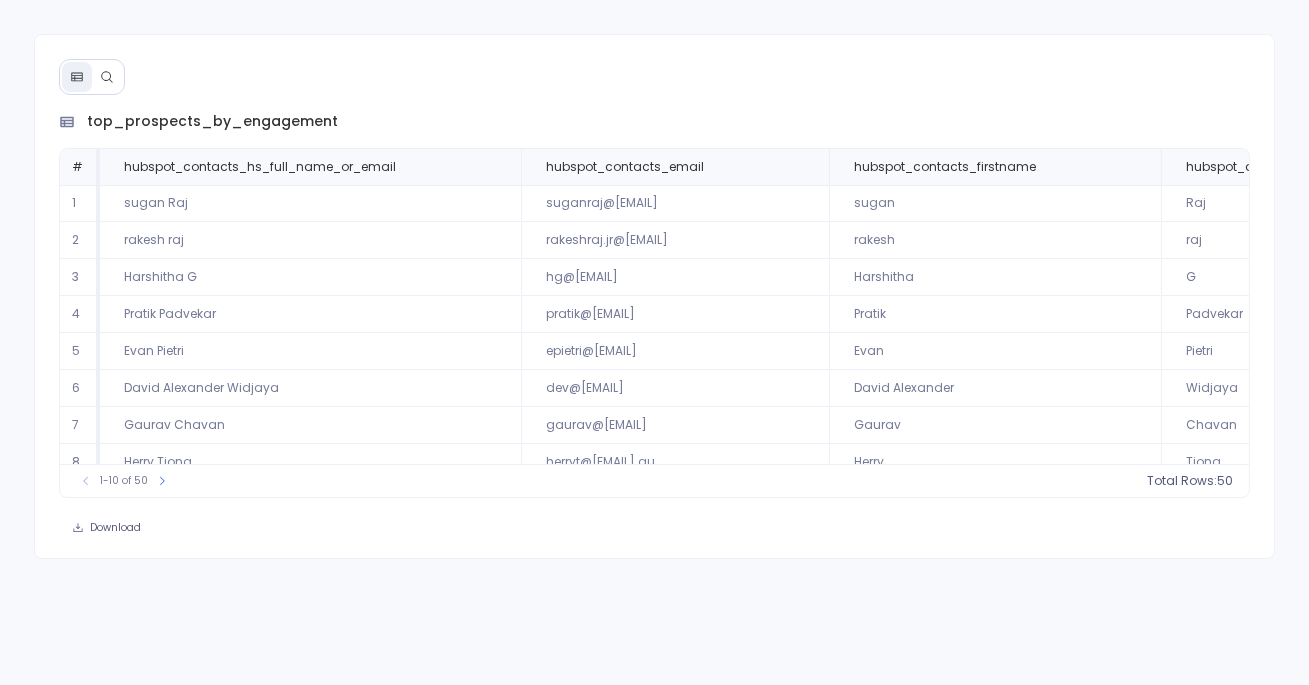 click at bounding box center [107, 77] 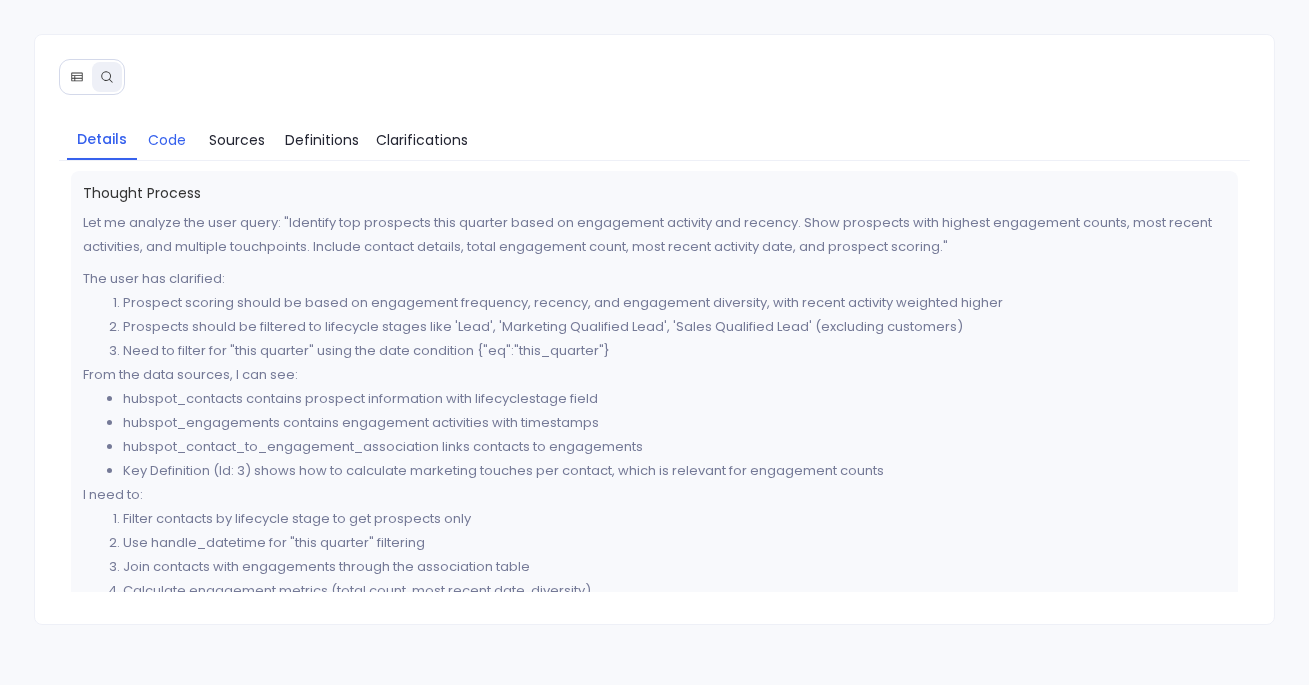 click on "Code" at bounding box center (167, 140) 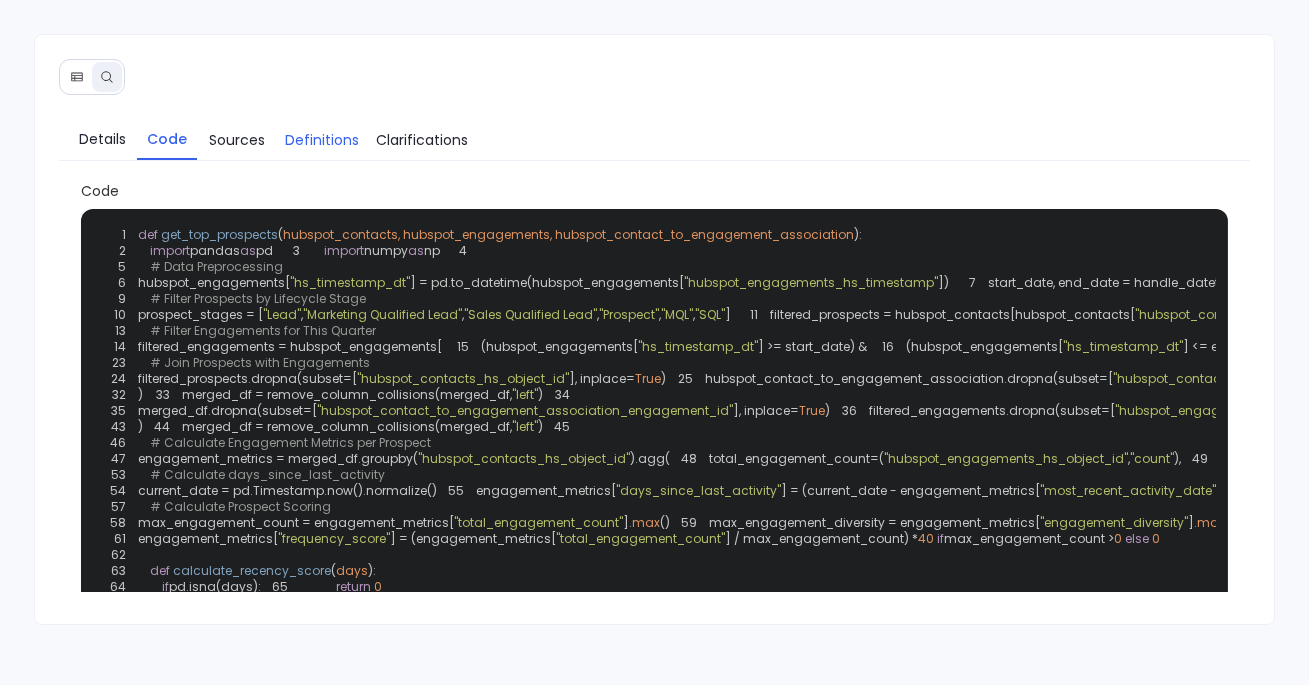 click on "Definitions" at bounding box center [322, 140] 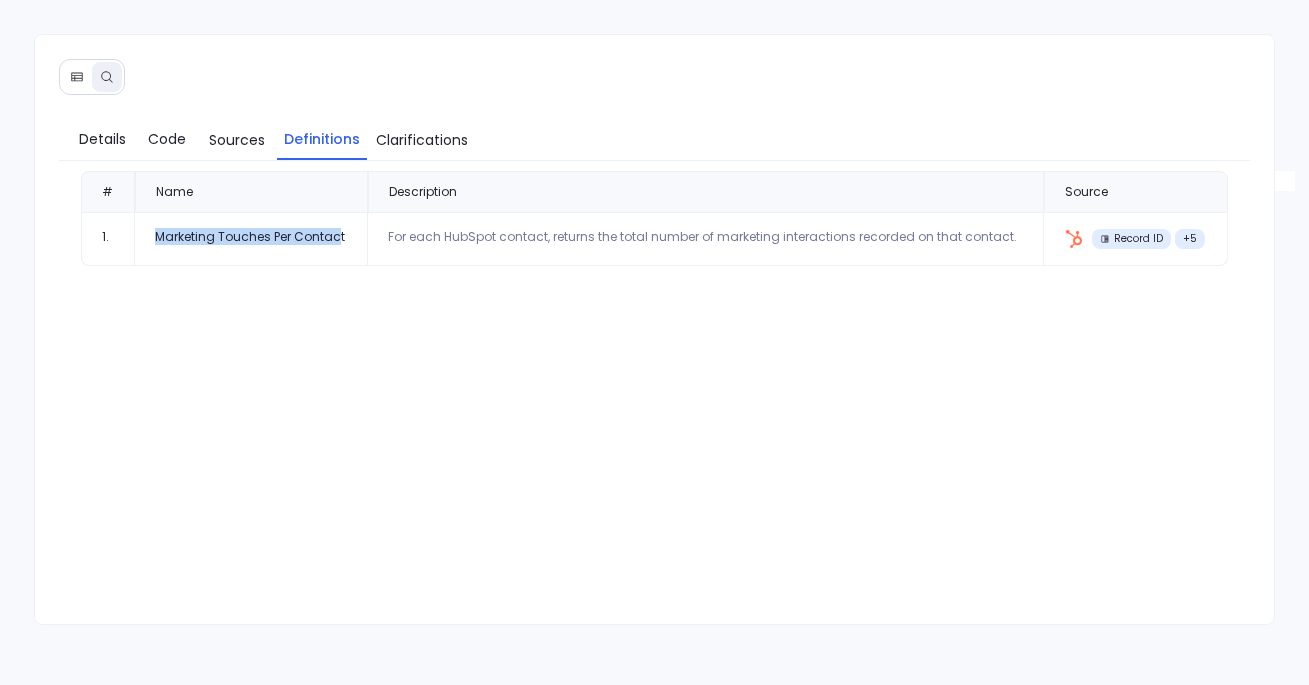 drag, startPoint x: 158, startPoint y: 235, endPoint x: 335, endPoint y: 238, distance: 177.02542 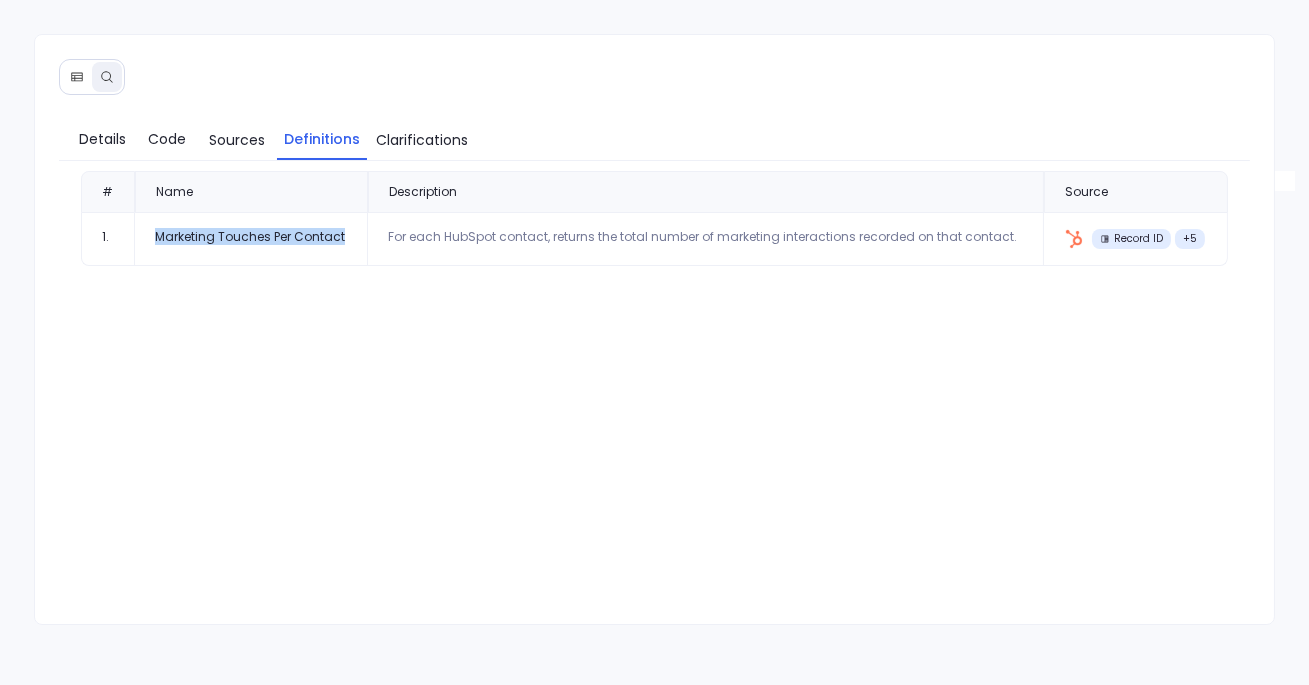 click on "Marketing Touches Per Contact" at bounding box center (251, 239) 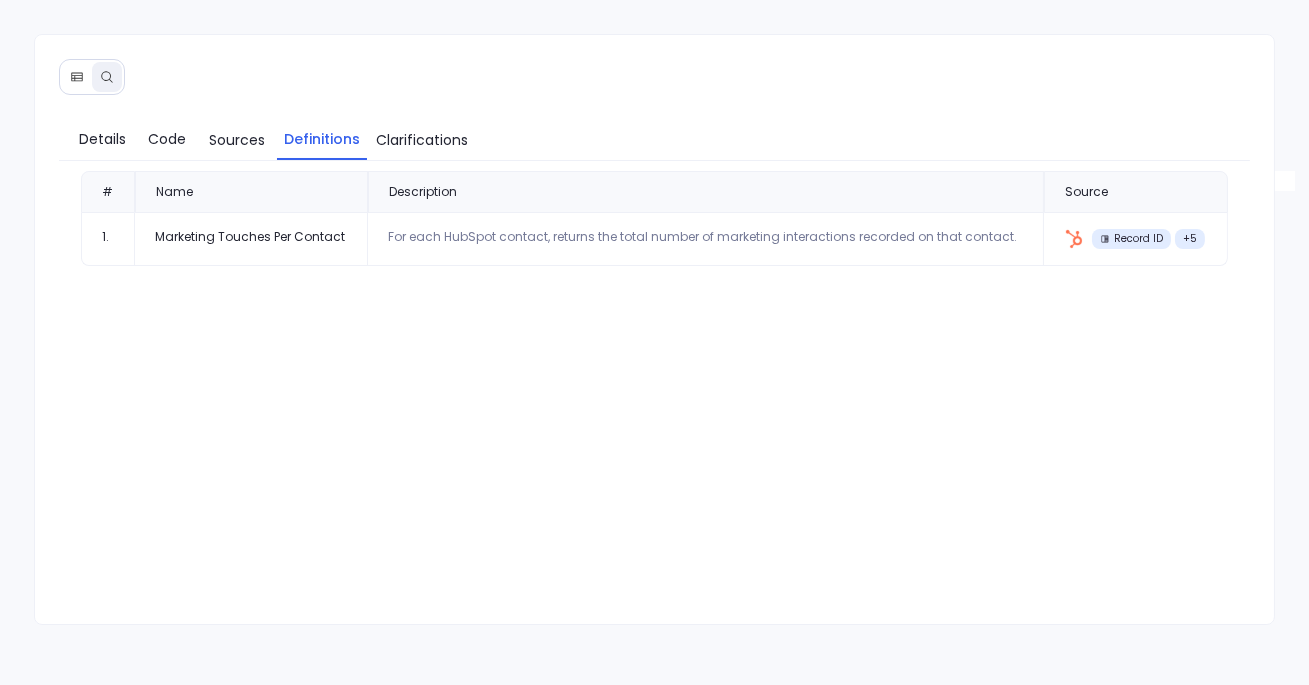 click on "Details Code Sources Definitions Clarifications # Name Description Source 1. Marketing Touches Per Contact For each HubSpot contact, returns the total number of marketing interactions recorded on that contact. Record ID + 5" at bounding box center [654, 329] 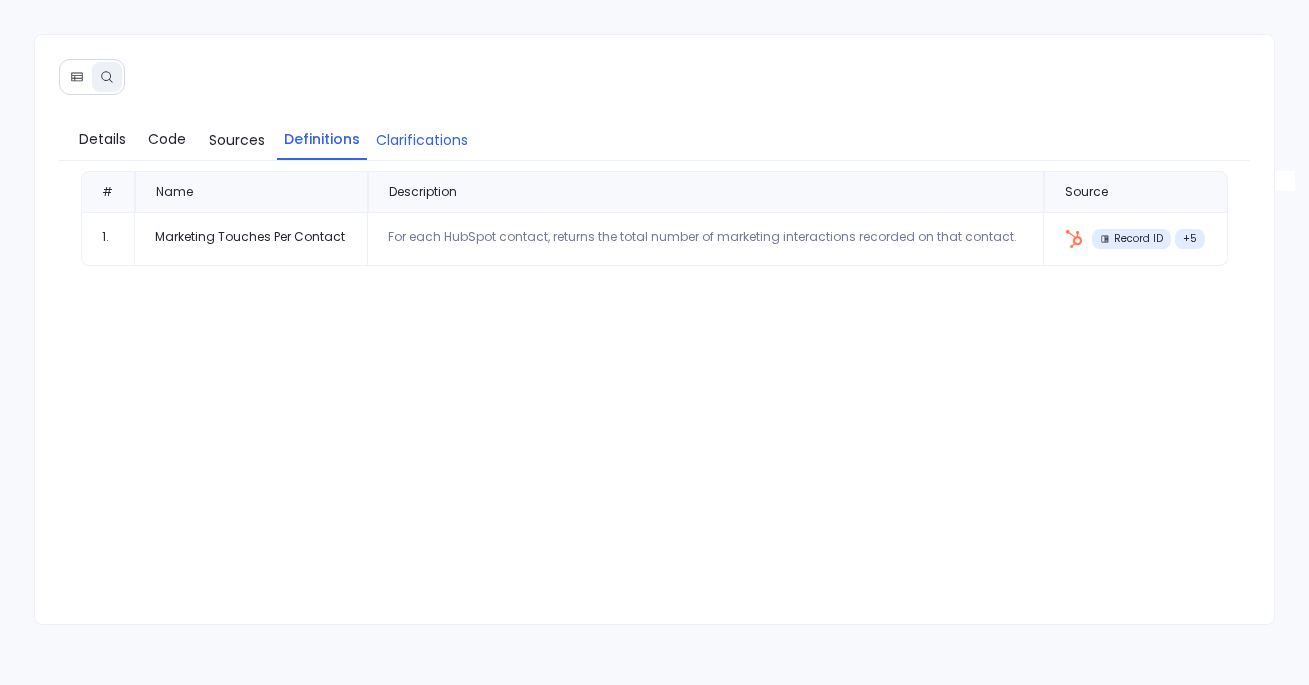 click on "Clarifications" at bounding box center [422, 140] 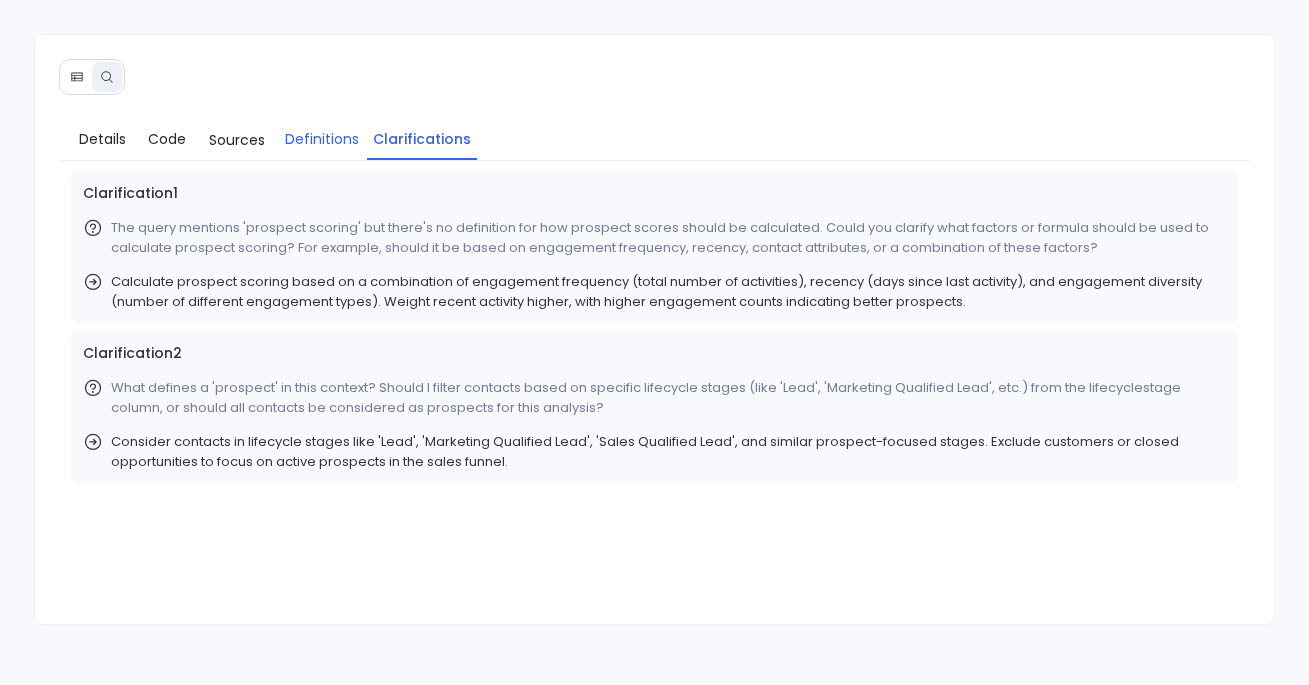 click on "Definitions" at bounding box center (322, 139) 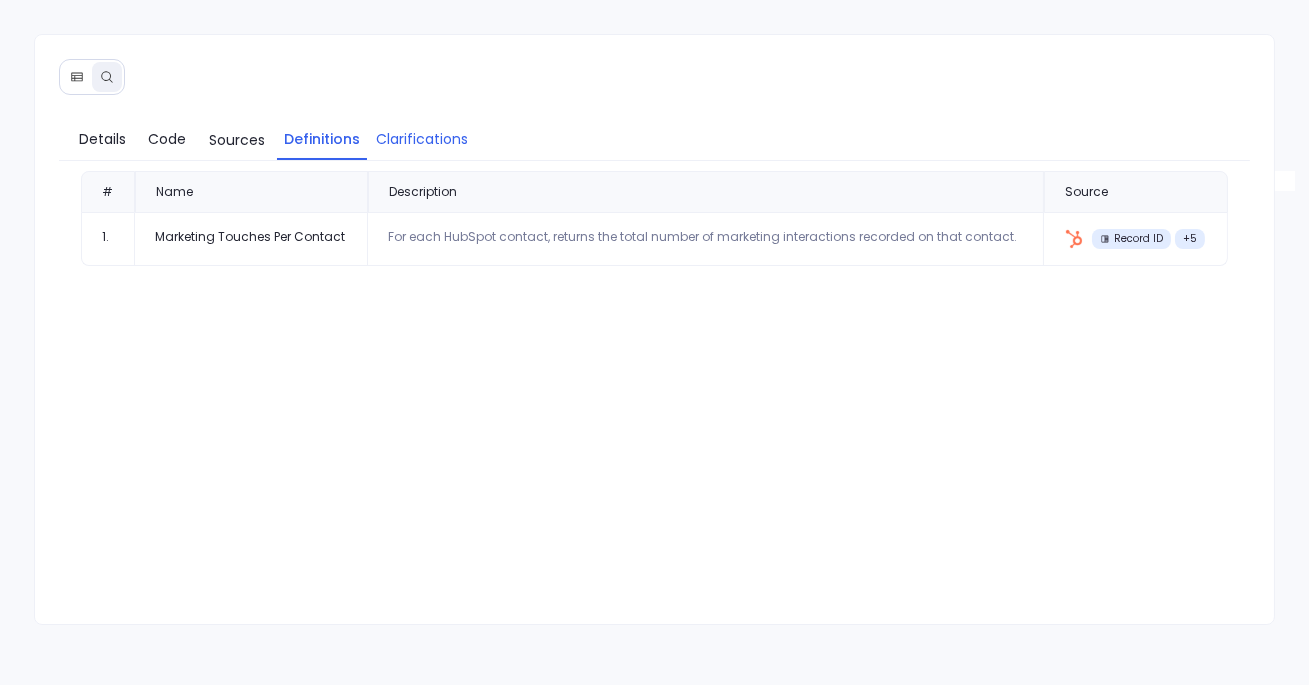 click on "Clarifications" at bounding box center [422, 139] 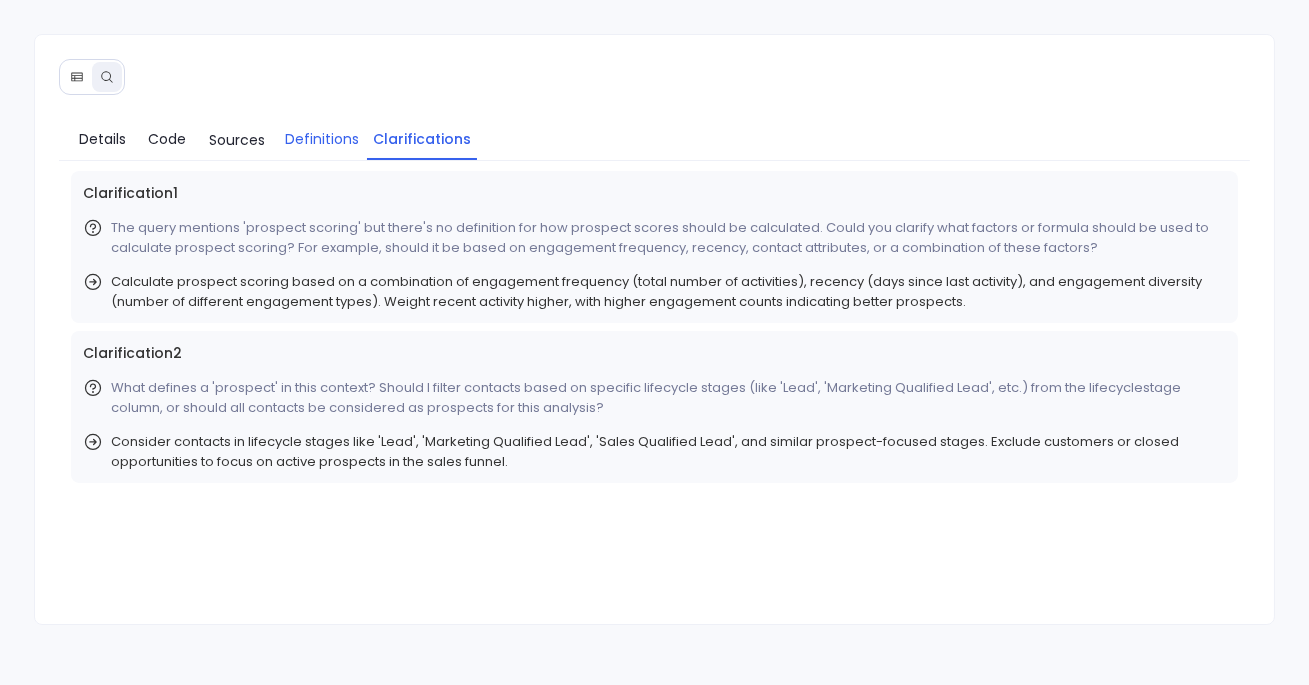 click on "Definitions" at bounding box center [322, 139] 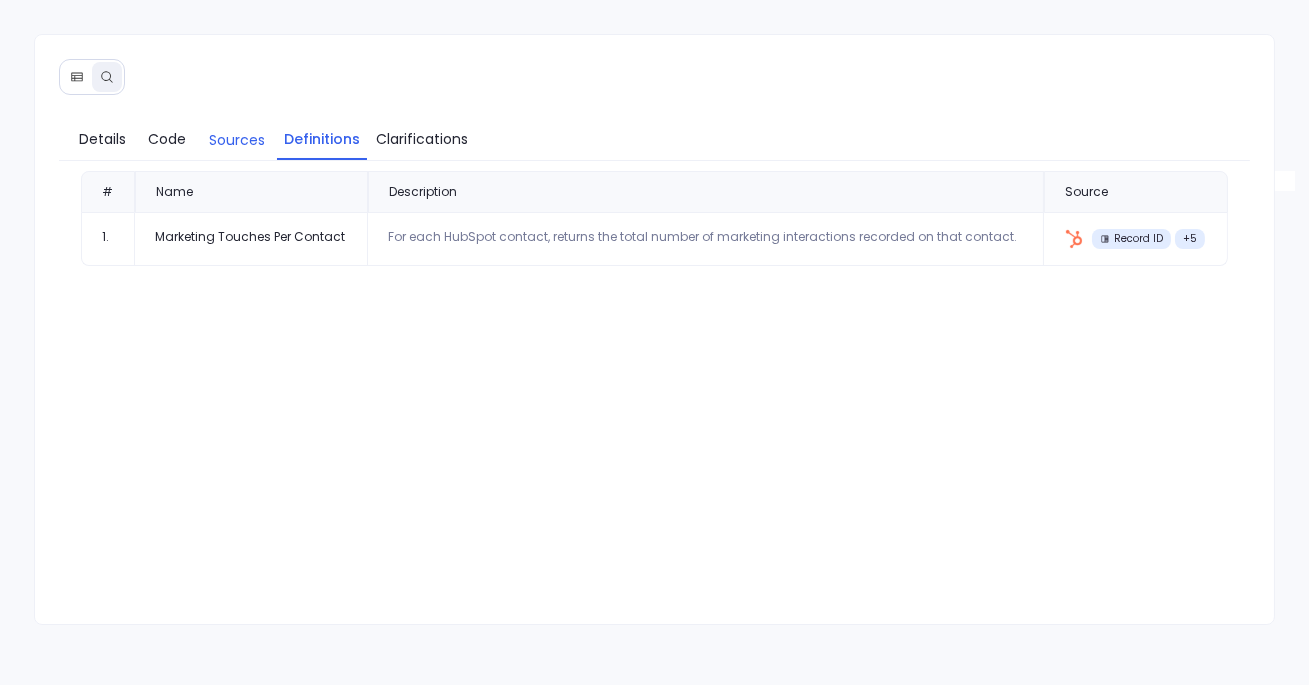 click on "Sources" at bounding box center [237, 140] 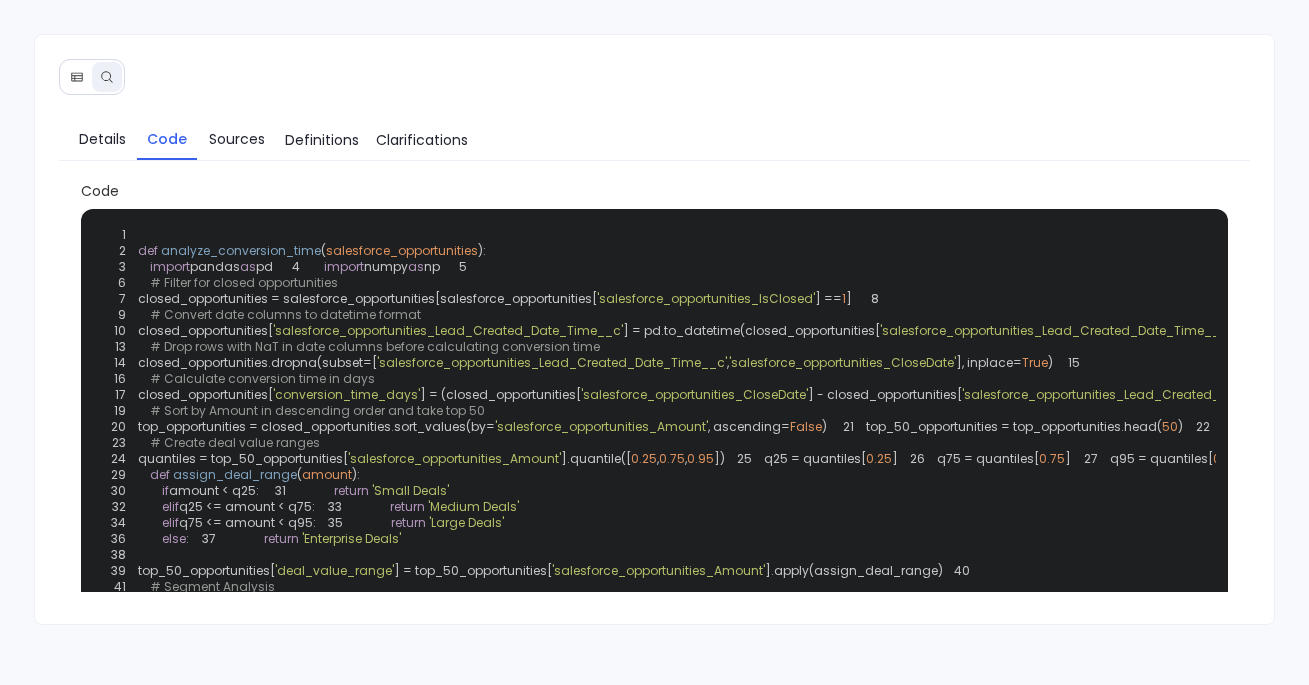 scroll, scrollTop: 0, scrollLeft: 0, axis: both 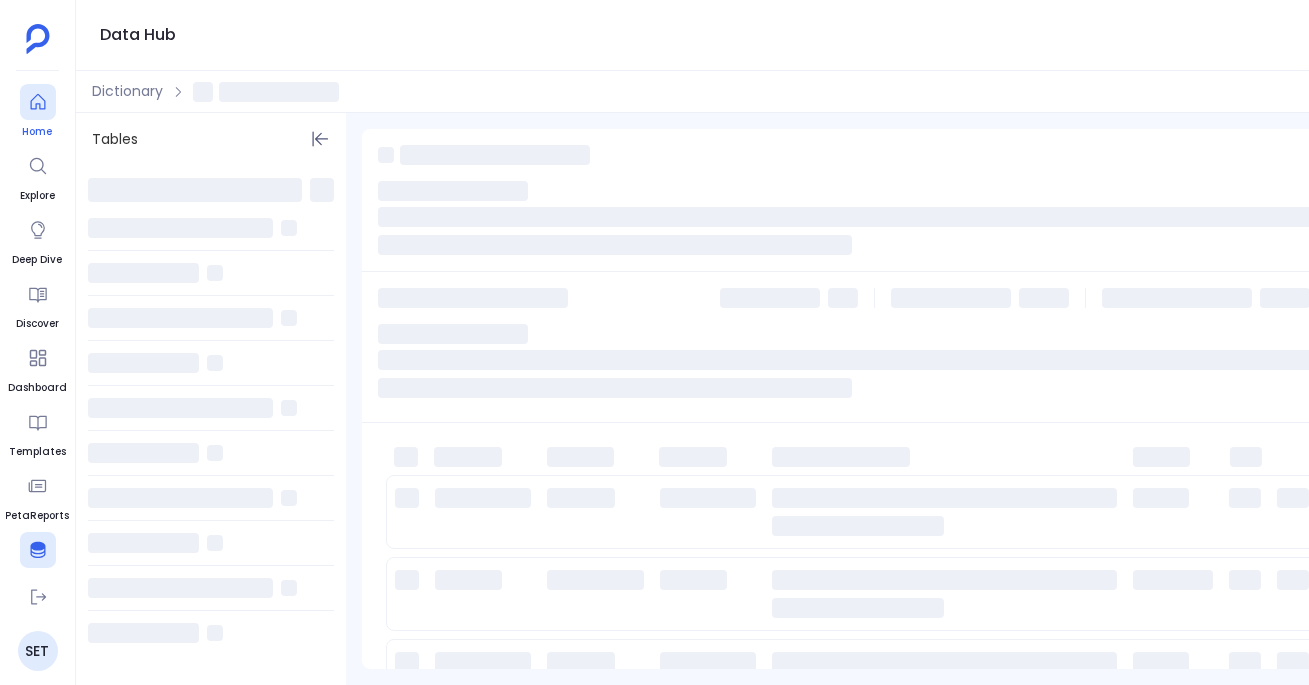 click on "Home" at bounding box center (38, 112) 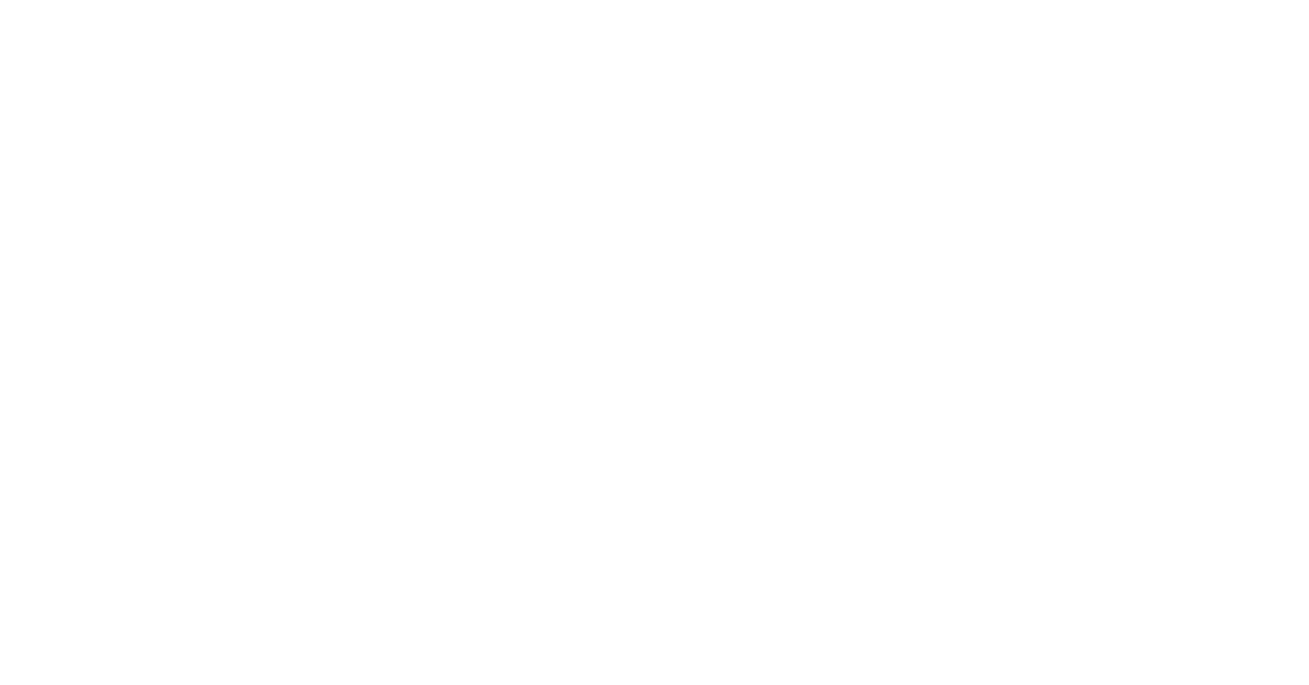 scroll, scrollTop: 0, scrollLeft: 0, axis: both 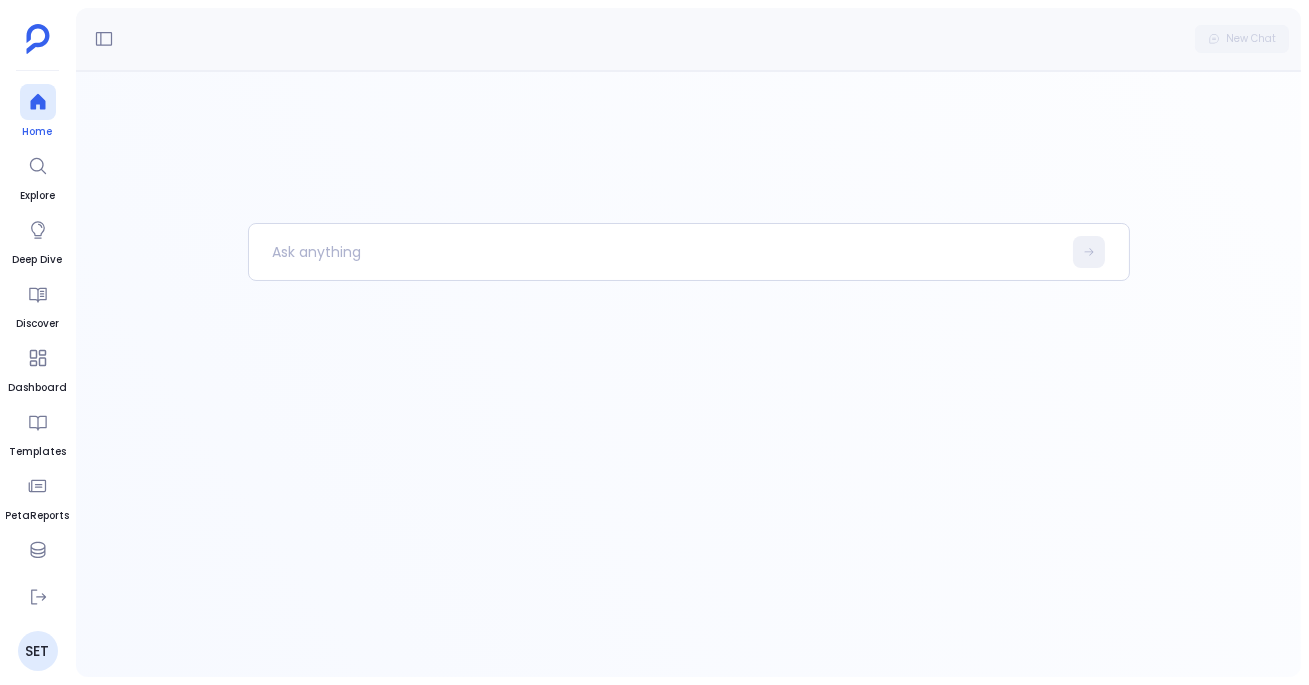 click at bounding box center (38, 102) 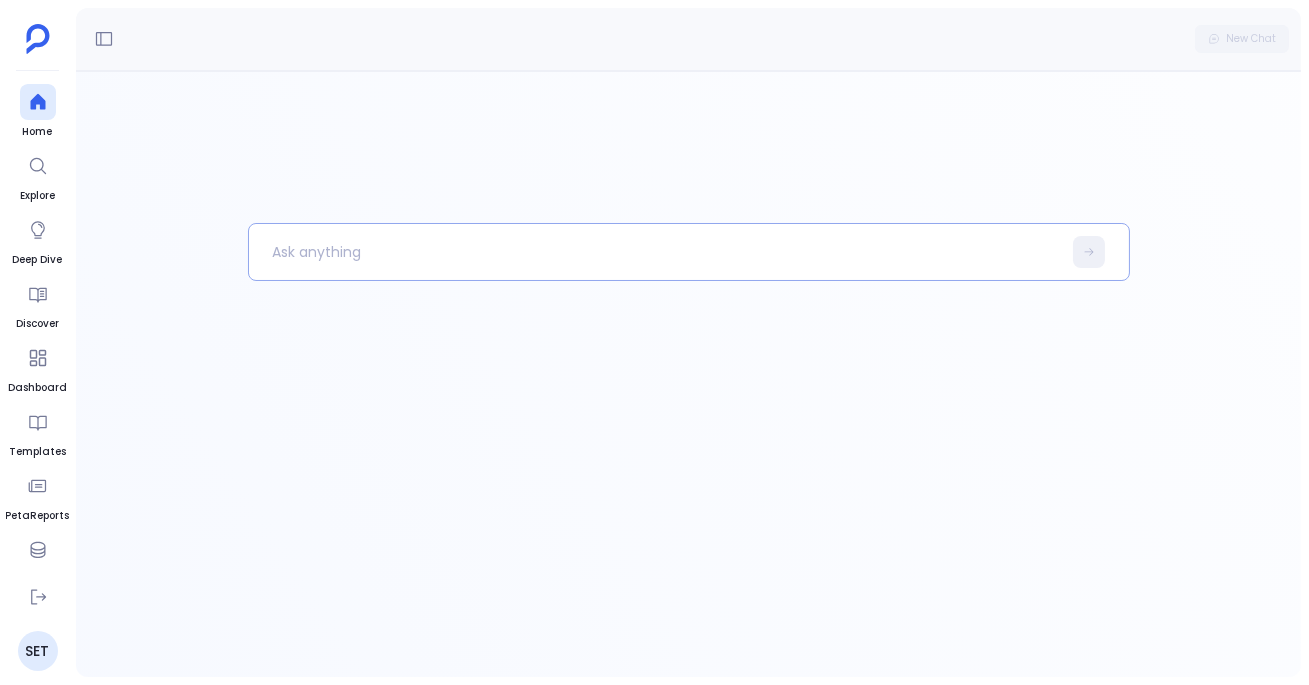 click at bounding box center (655, 252) 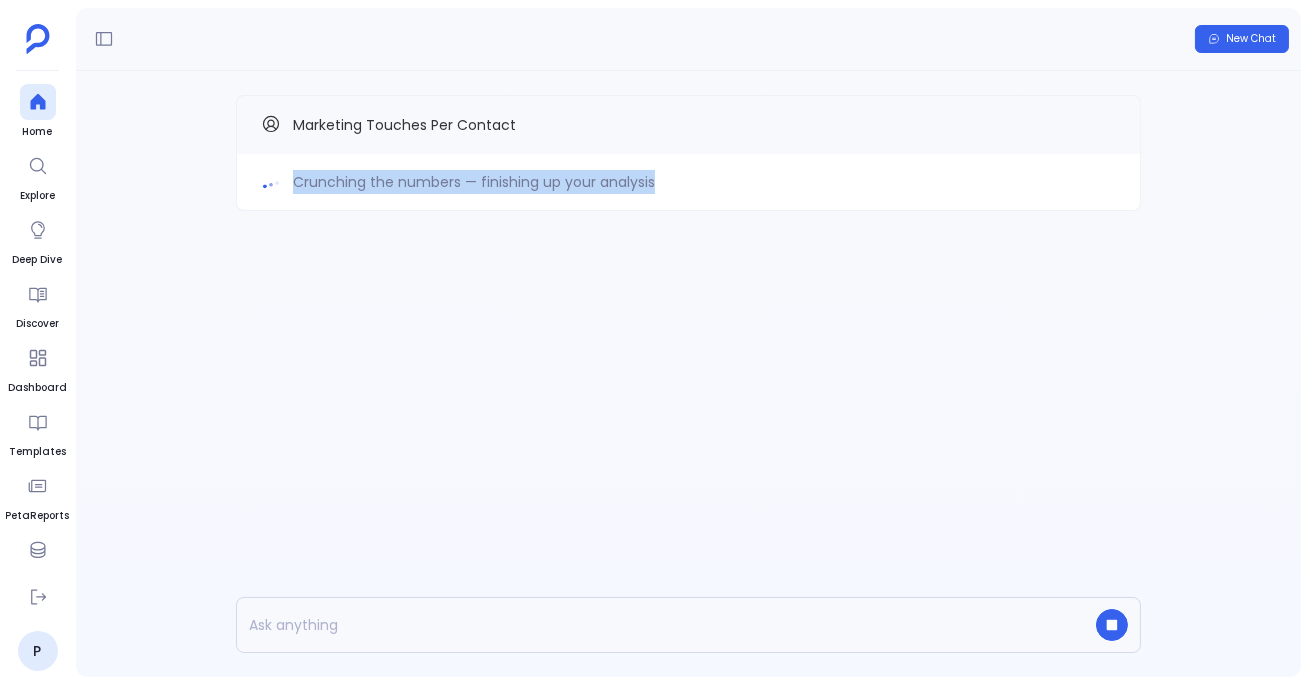 drag, startPoint x: 290, startPoint y: 182, endPoint x: 689, endPoint y: 182, distance: 399 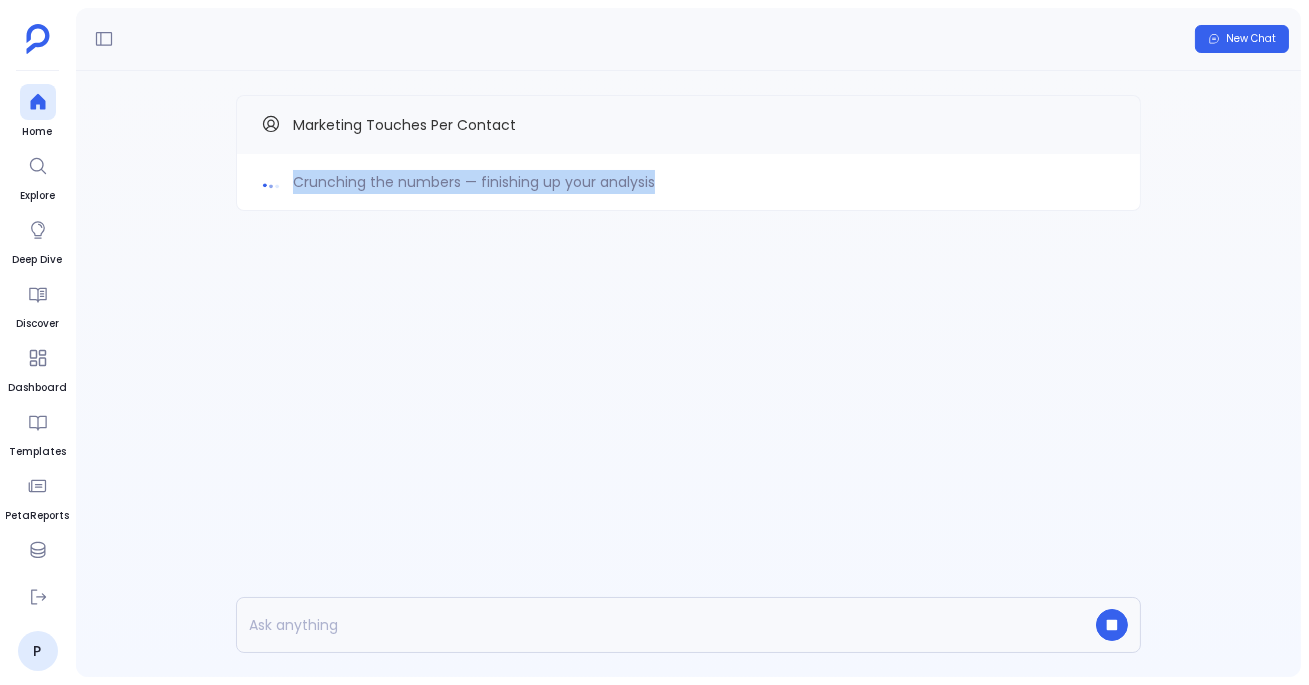 click on "Crunching the numbers — finishing up your analysis" at bounding box center [688, 182] 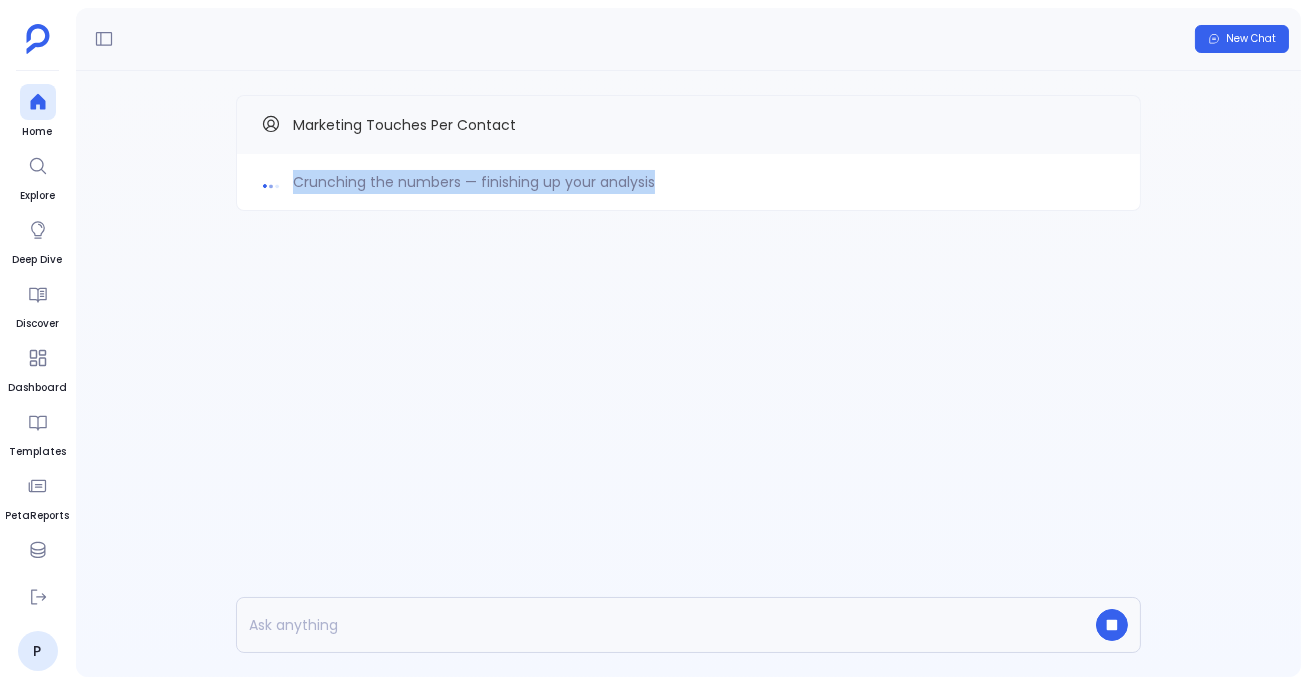 click on "Crunching the numbers — finishing up your analysis" at bounding box center [688, 182] 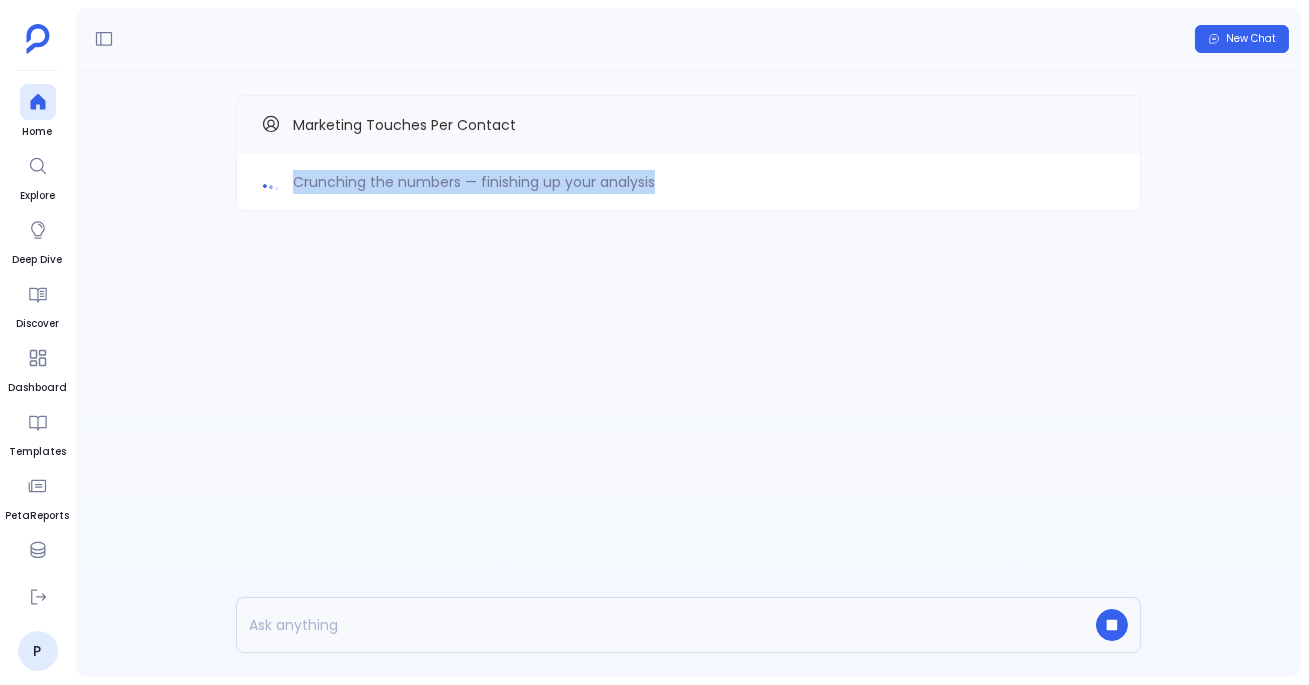 drag, startPoint x: 293, startPoint y: 178, endPoint x: 880, endPoint y: 172, distance: 587.03064 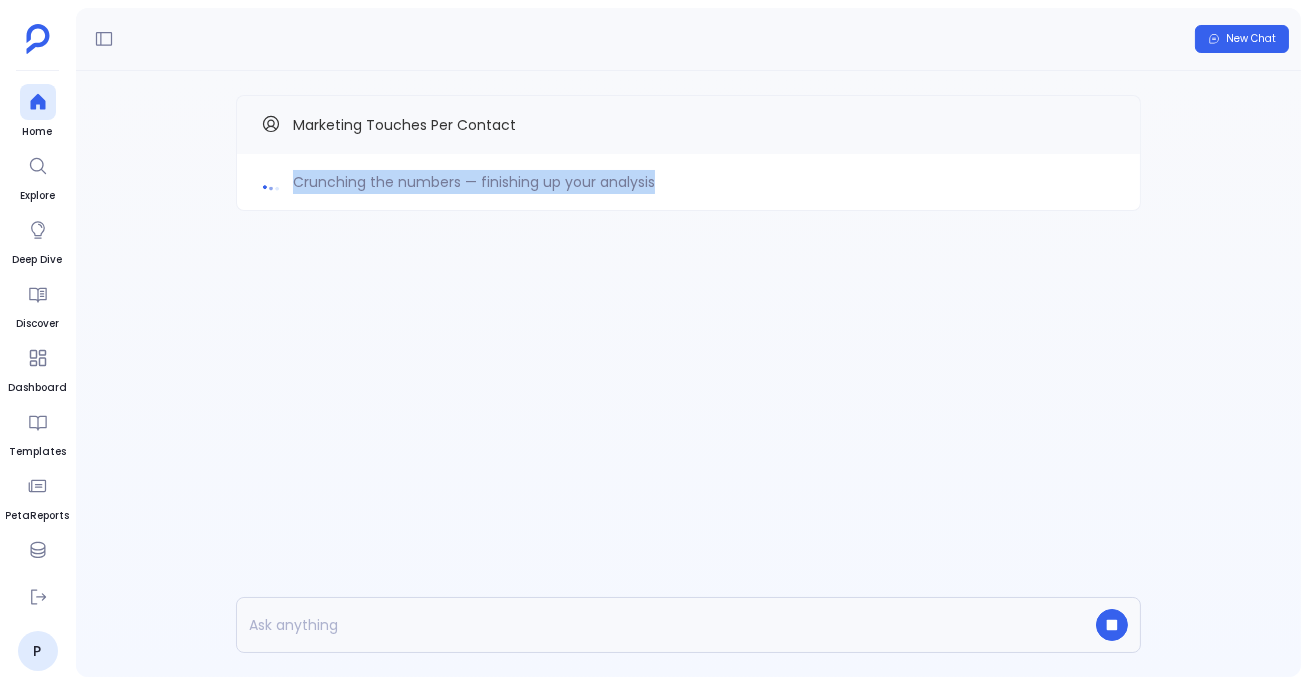 click on "Crunching the numbers — finishing up your analysis" at bounding box center (688, 182) 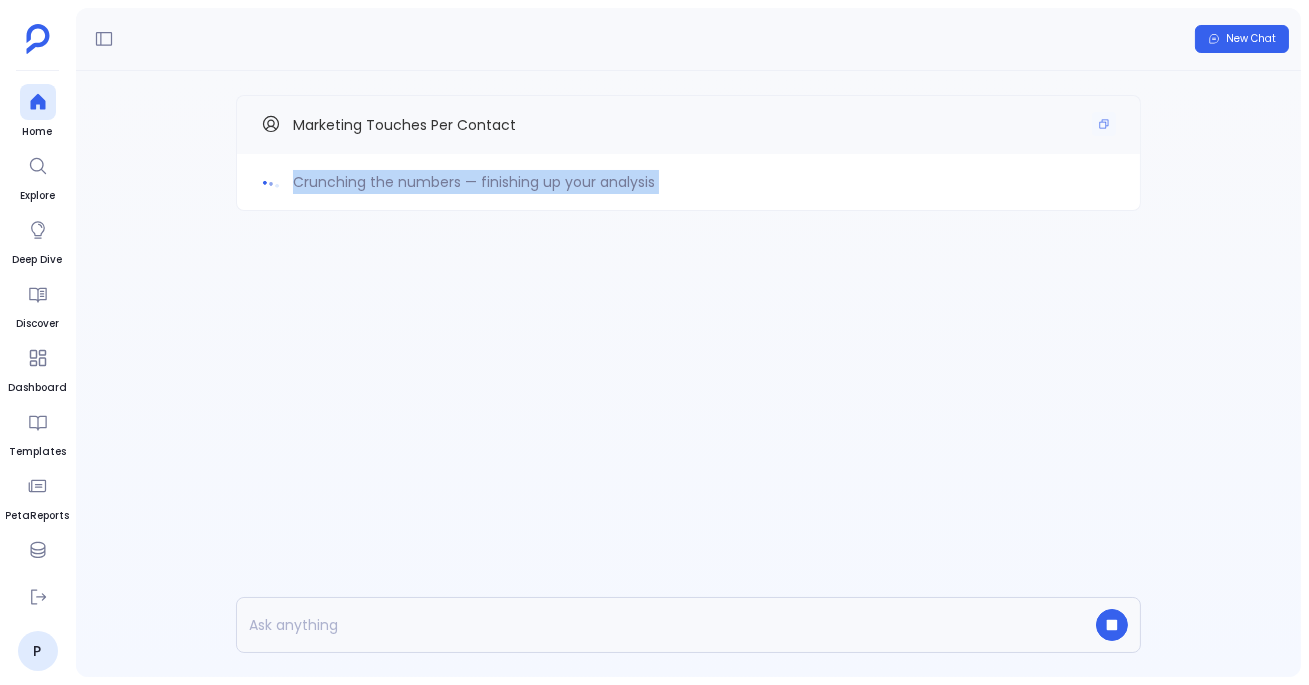 drag, startPoint x: 291, startPoint y: 179, endPoint x: 874, endPoint y: 144, distance: 584.0497 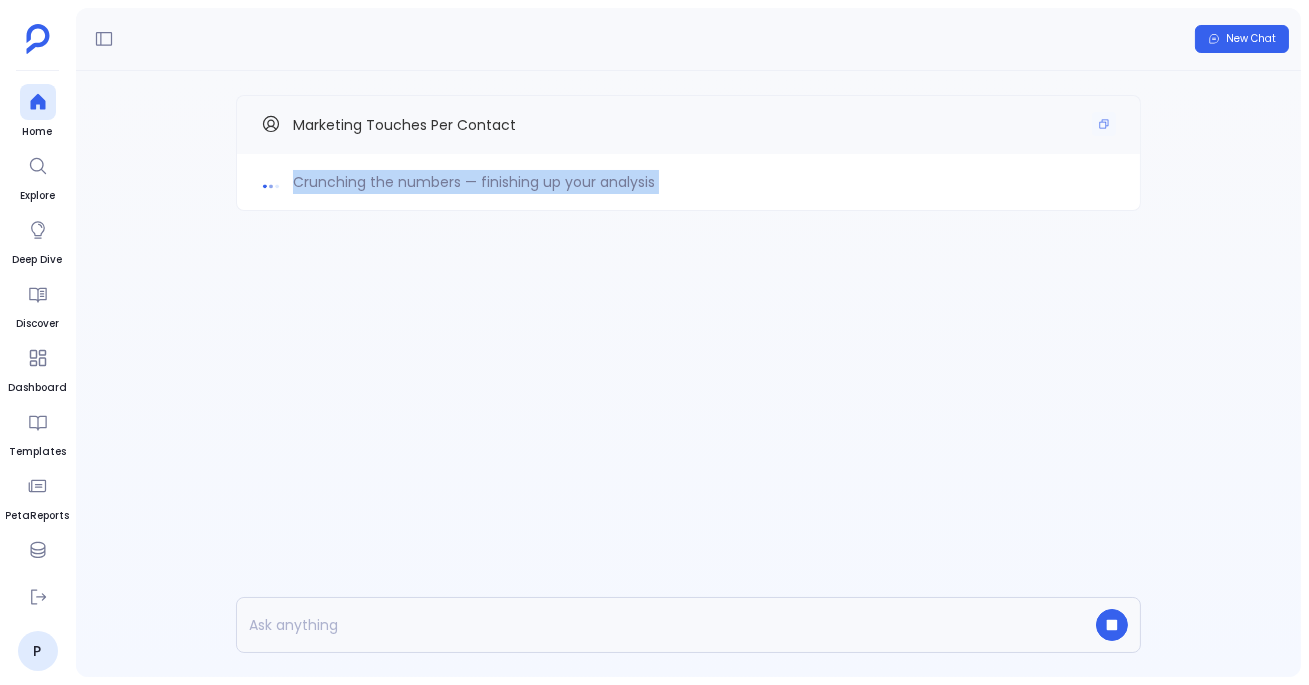 click on "Crunching the numbers — finishing up your analysis Marketing Touches Per Contact" at bounding box center (688, 193) 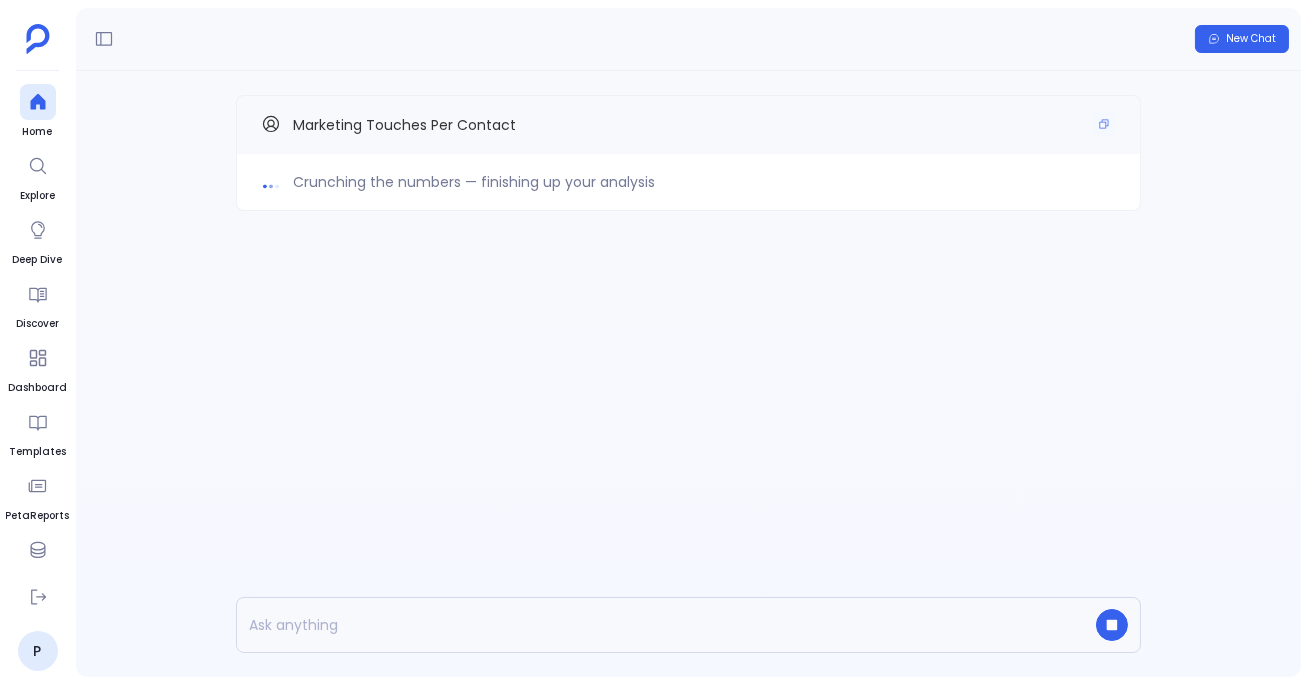 click on "Marketing Touches Per Contact" at bounding box center (688, 124) 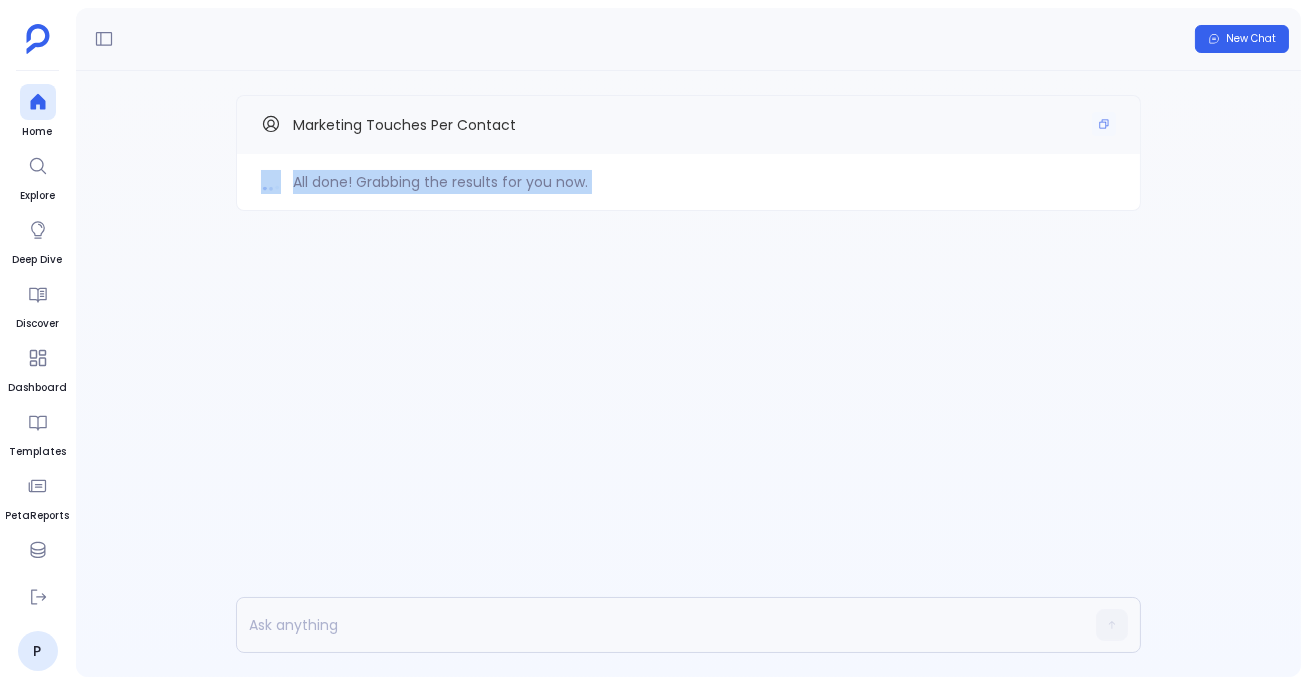drag, startPoint x: 285, startPoint y: 182, endPoint x: 895, endPoint y: 153, distance: 610.68896 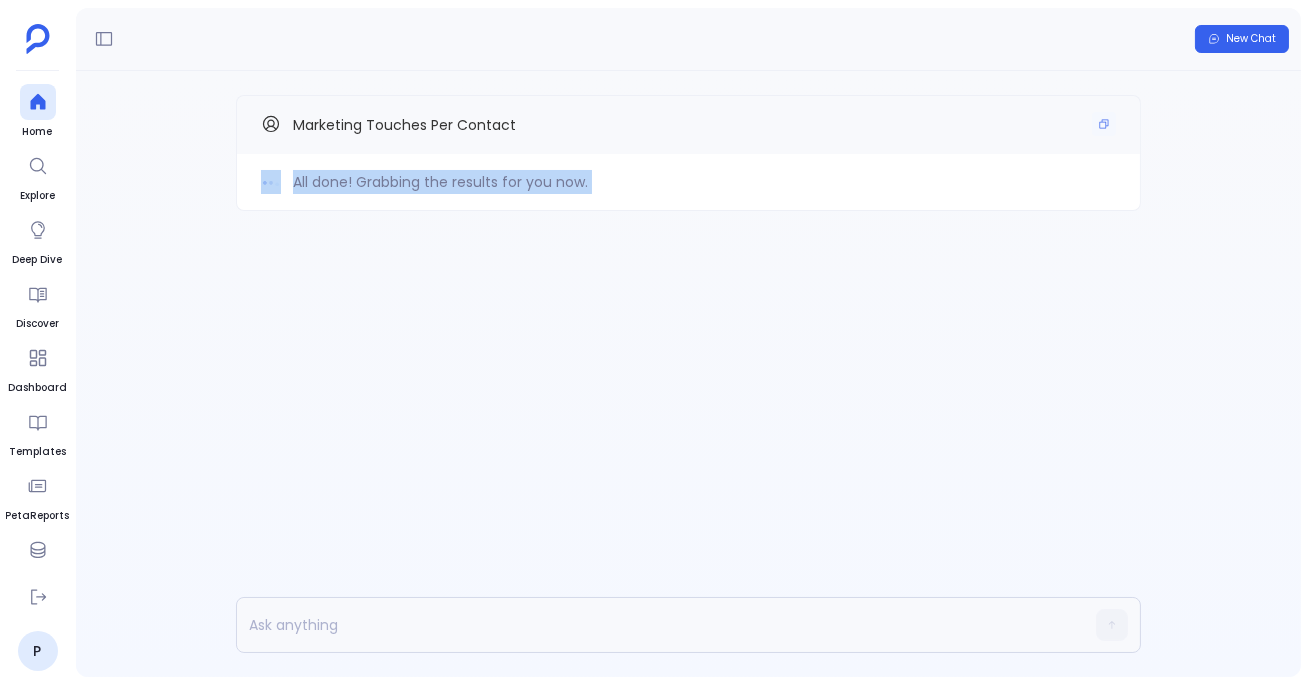 click on "All done! Grabbing the results for you now. Marketing Touches Per Contact" at bounding box center [688, 193] 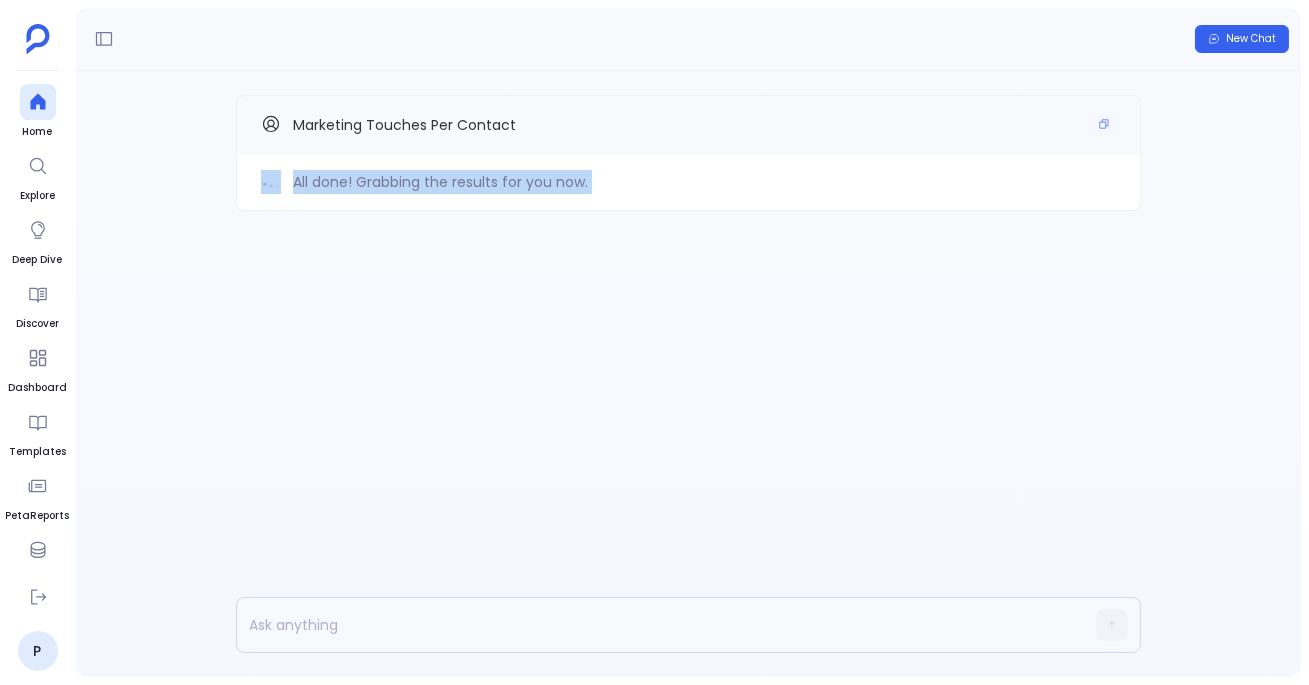click on "Marketing Touches Per Contact" at bounding box center [688, 124] 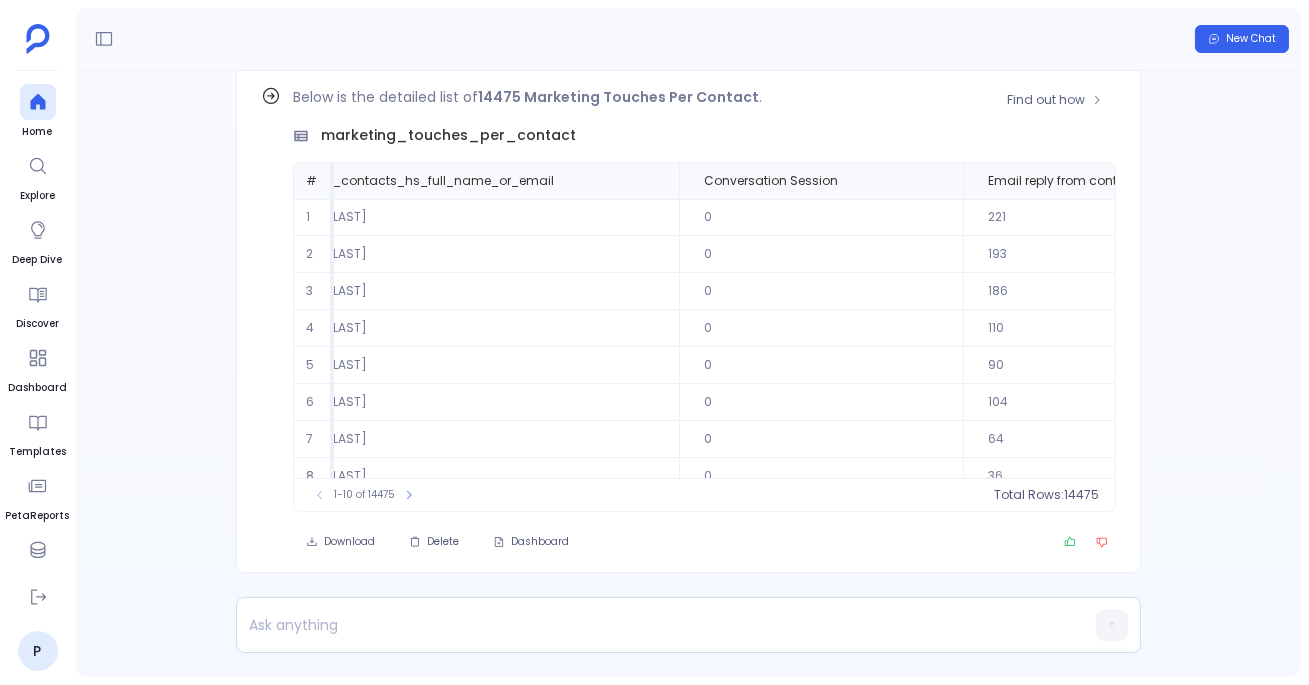 scroll, scrollTop: 0, scrollLeft: 80, axis: horizontal 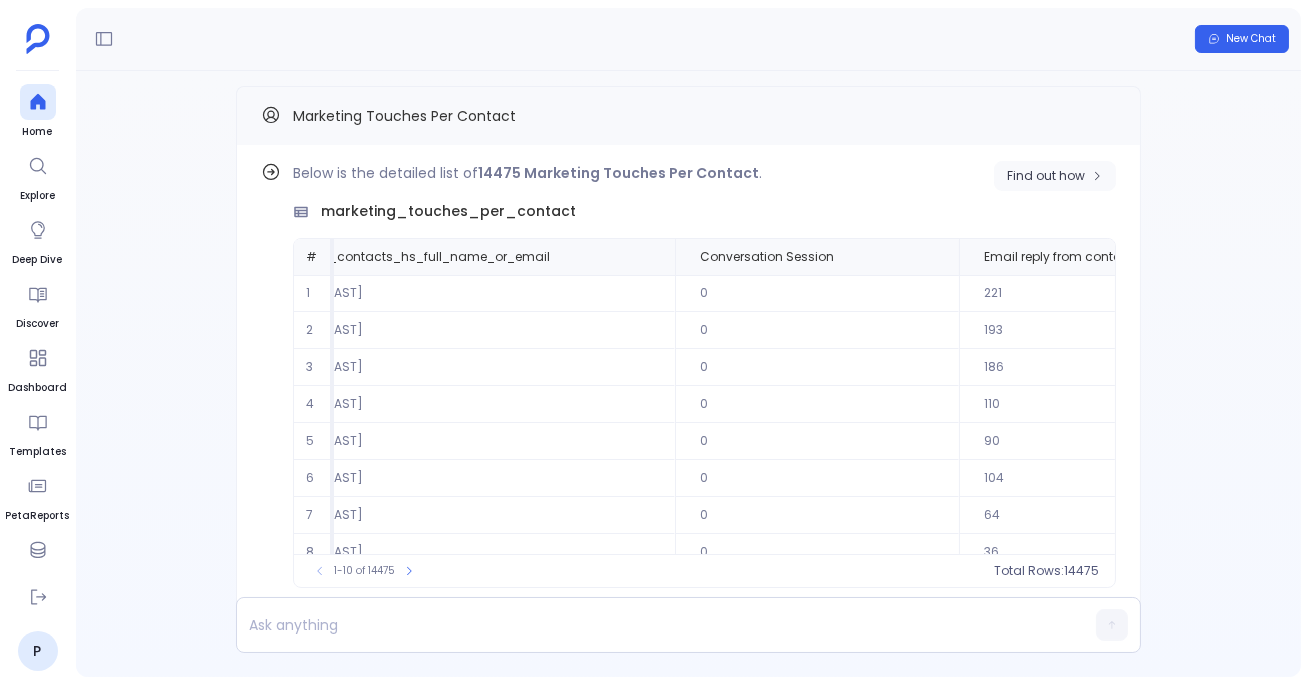 click on "Find out how" at bounding box center [1055, 176] 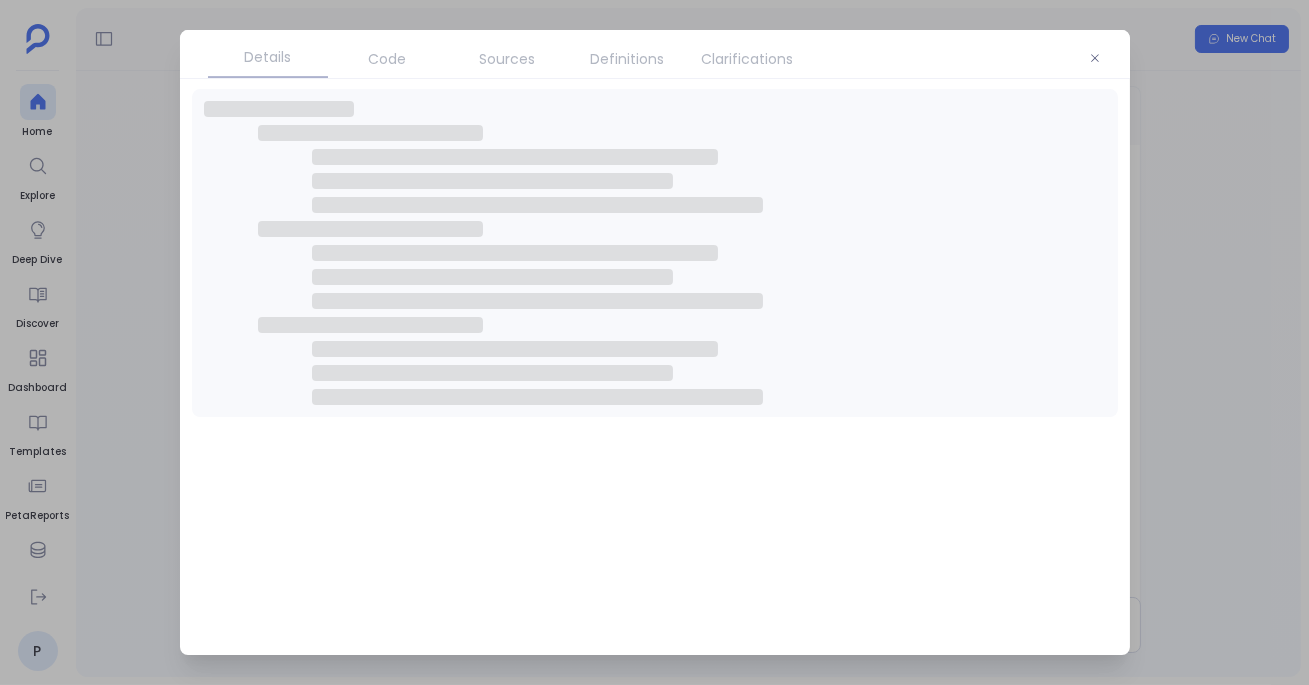 click on "Code" at bounding box center [388, 59] 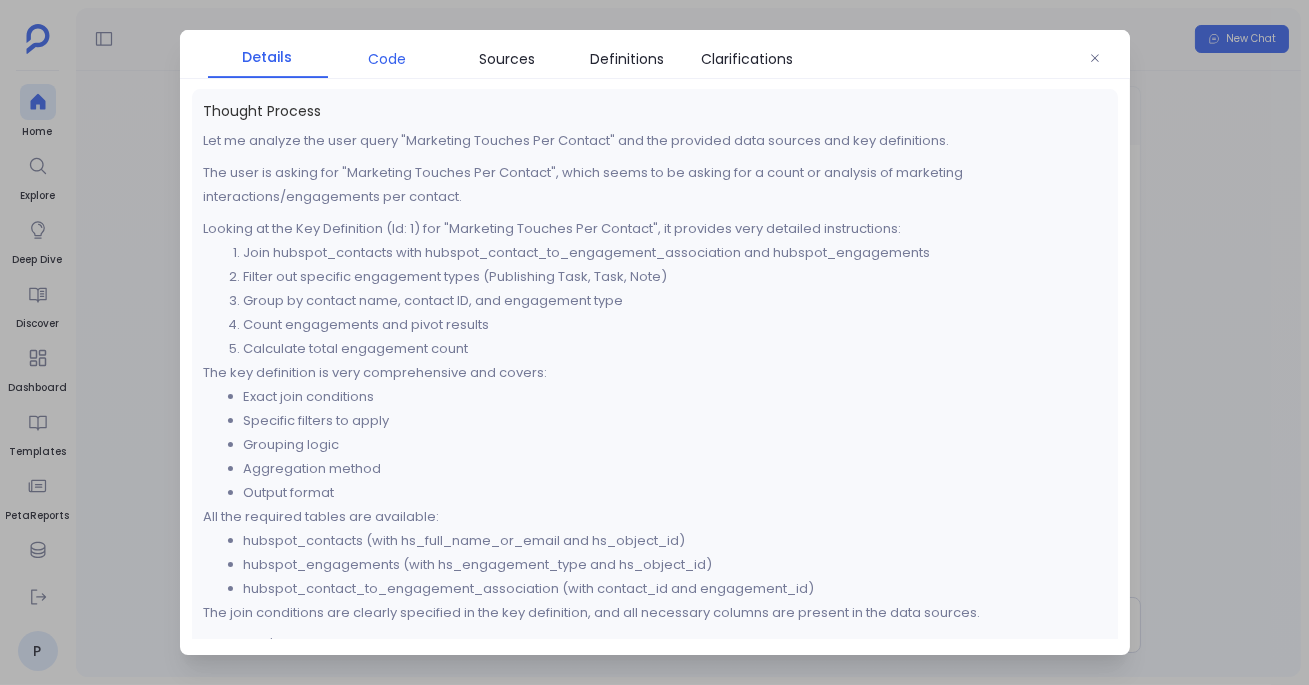 click on "Code" at bounding box center [388, 59] 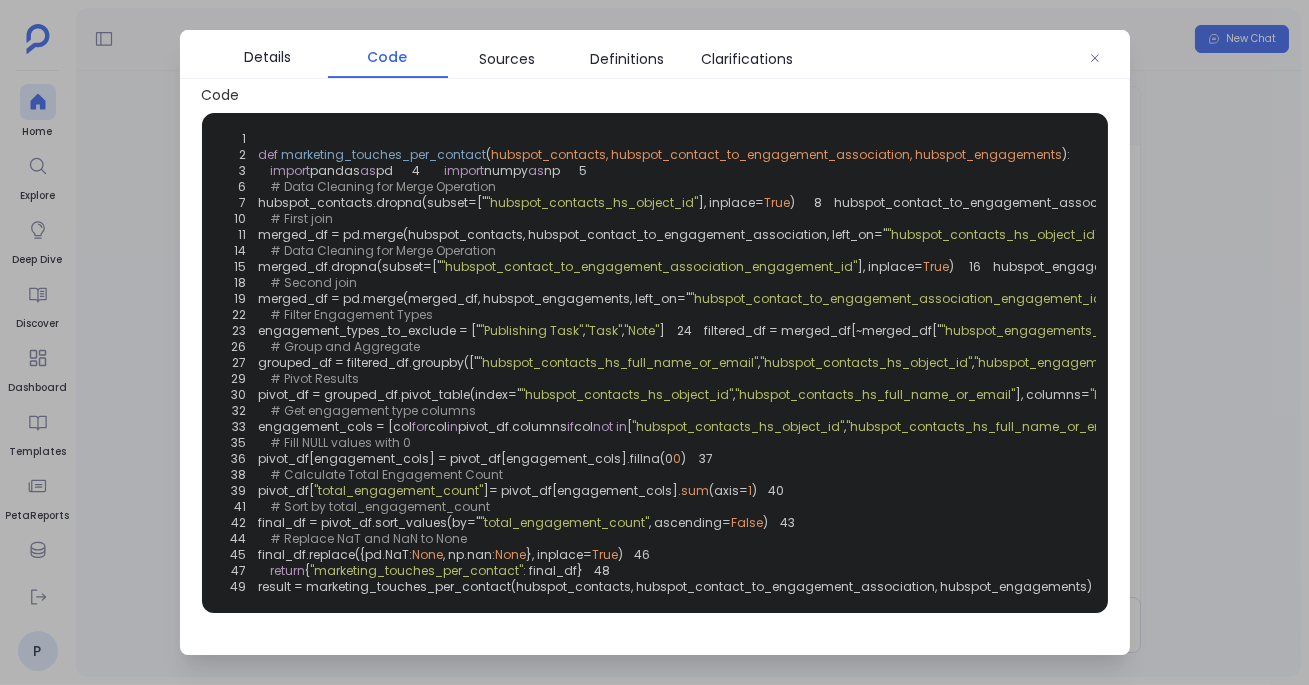 scroll, scrollTop: 16, scrollLeft: 0, axis: vertical 